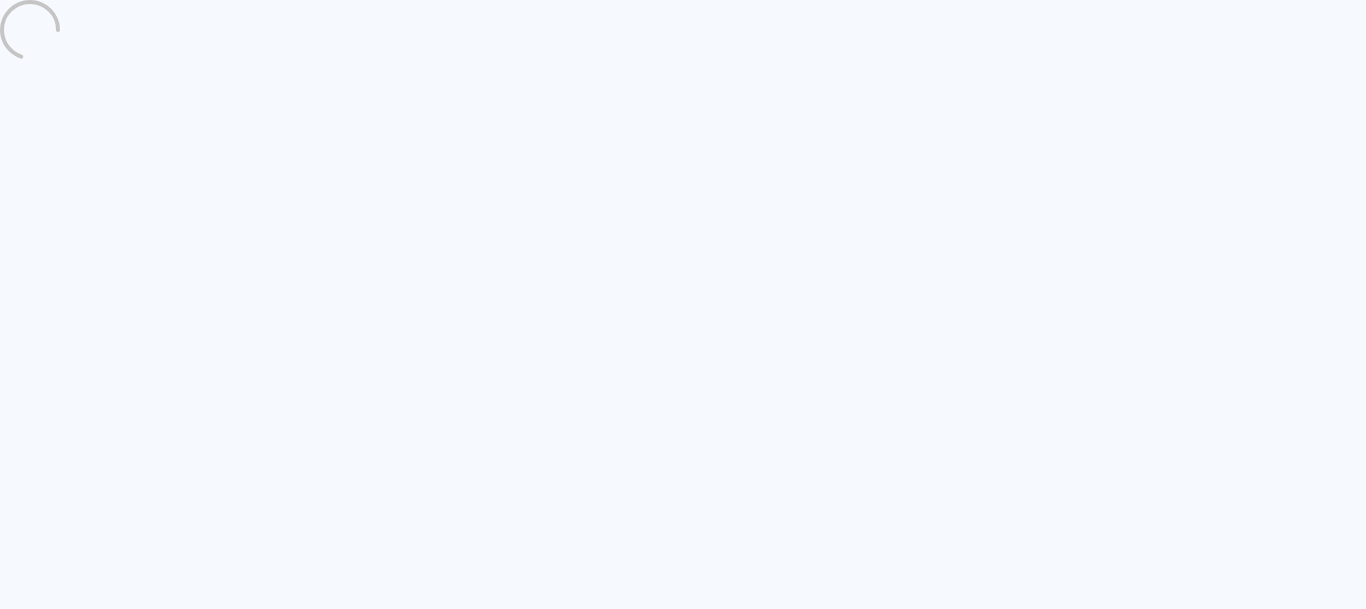 scroll, scrollTop: 0, scrollLeft: 0, axis: both 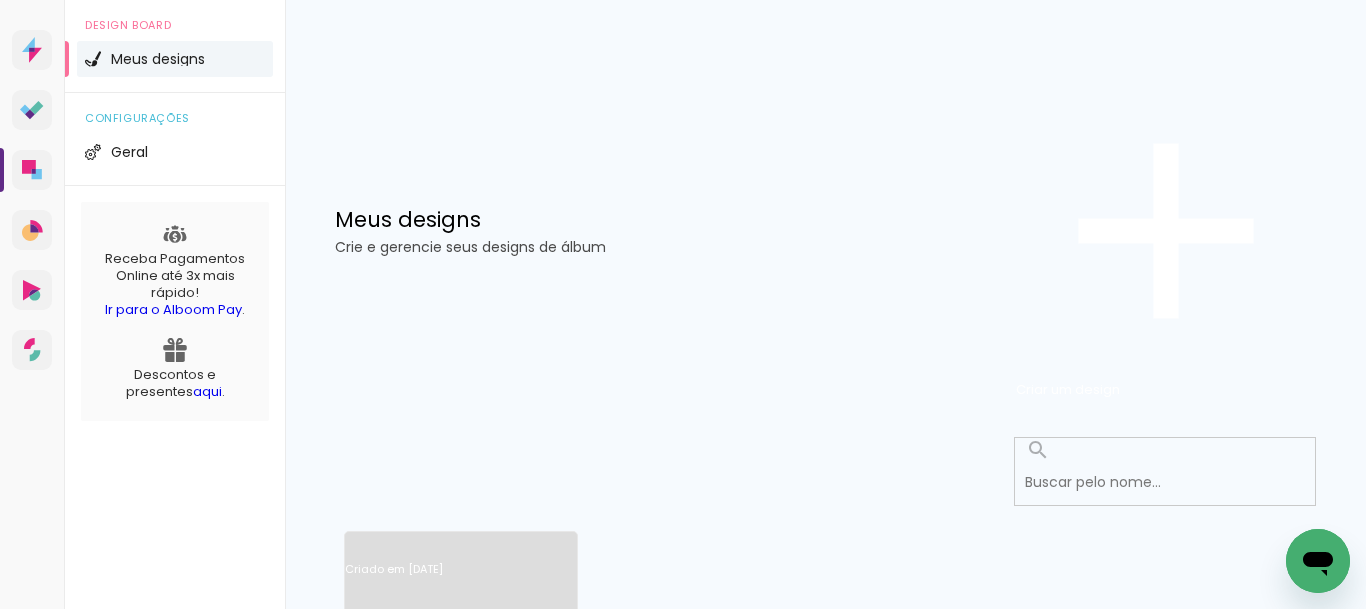 click on "Criado em [DATE]" at bounding box center [461, 595] 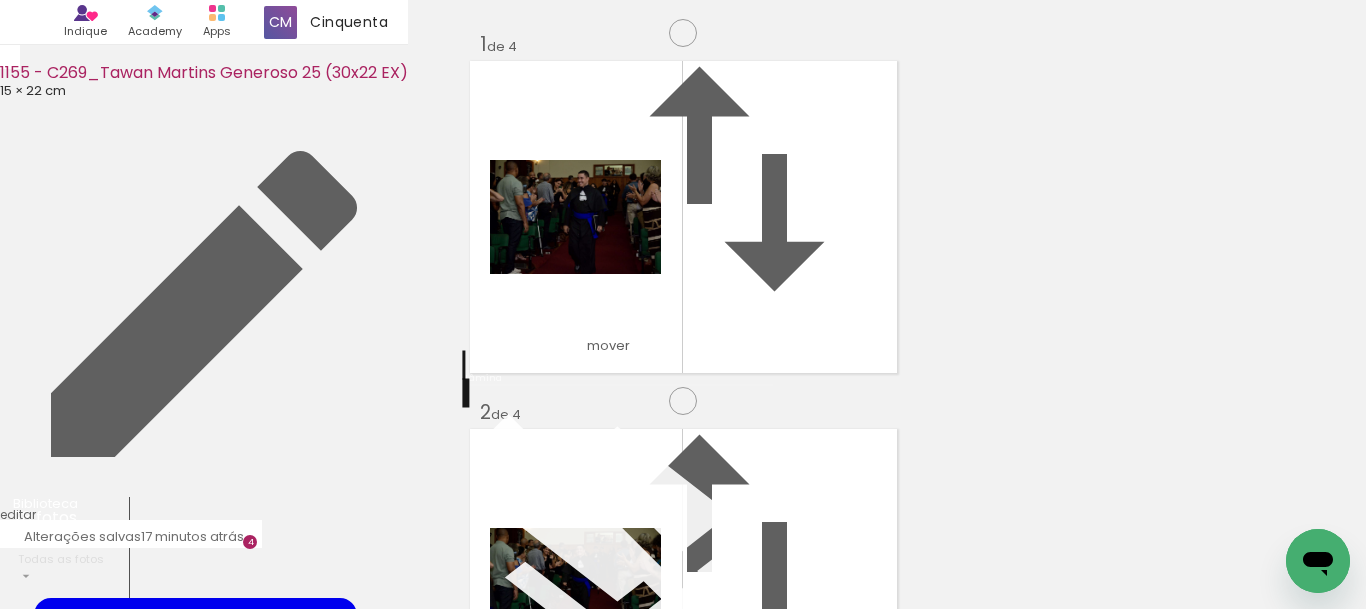 scroll, scrollTop: 138, scrollLeft: 0, axis: vertical 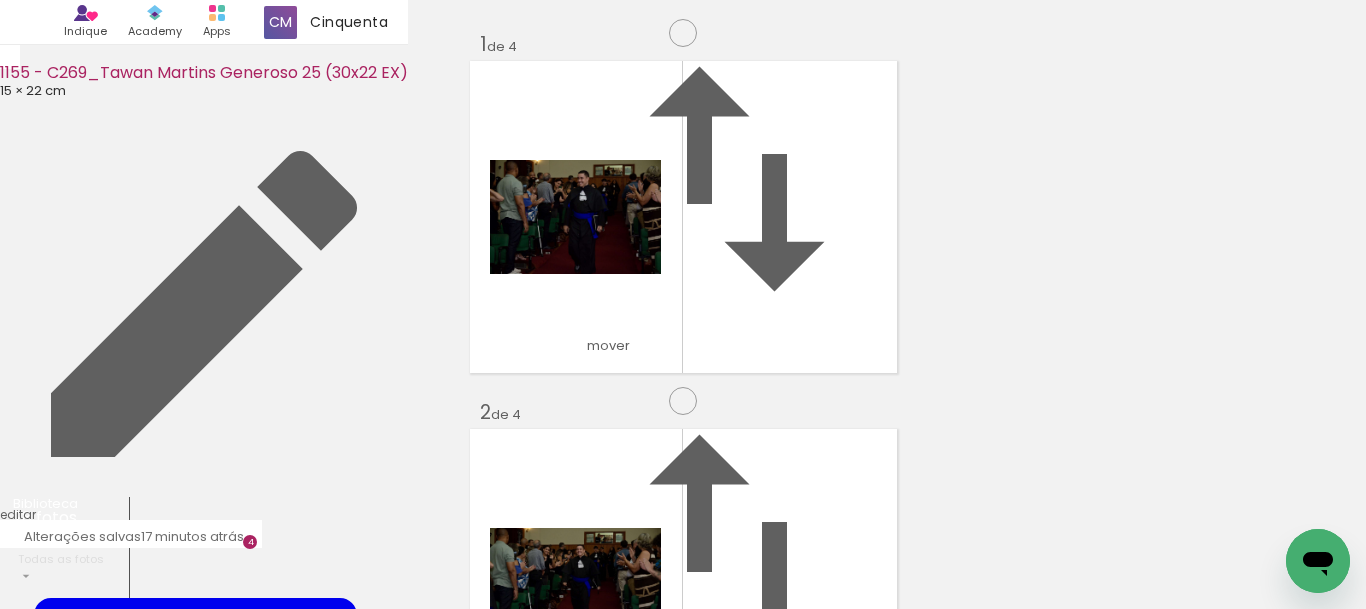 click at bounding box center (617, 1511) 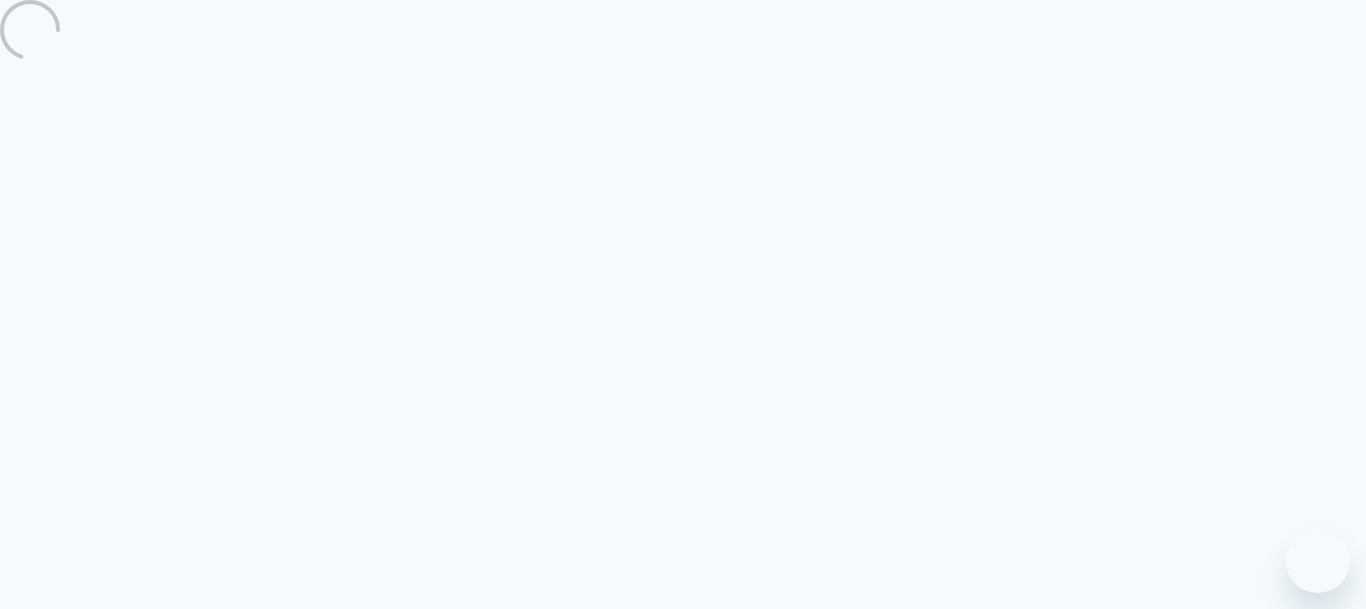 scroll, scrollTop: 0, scrollLeft: 0, axis: both 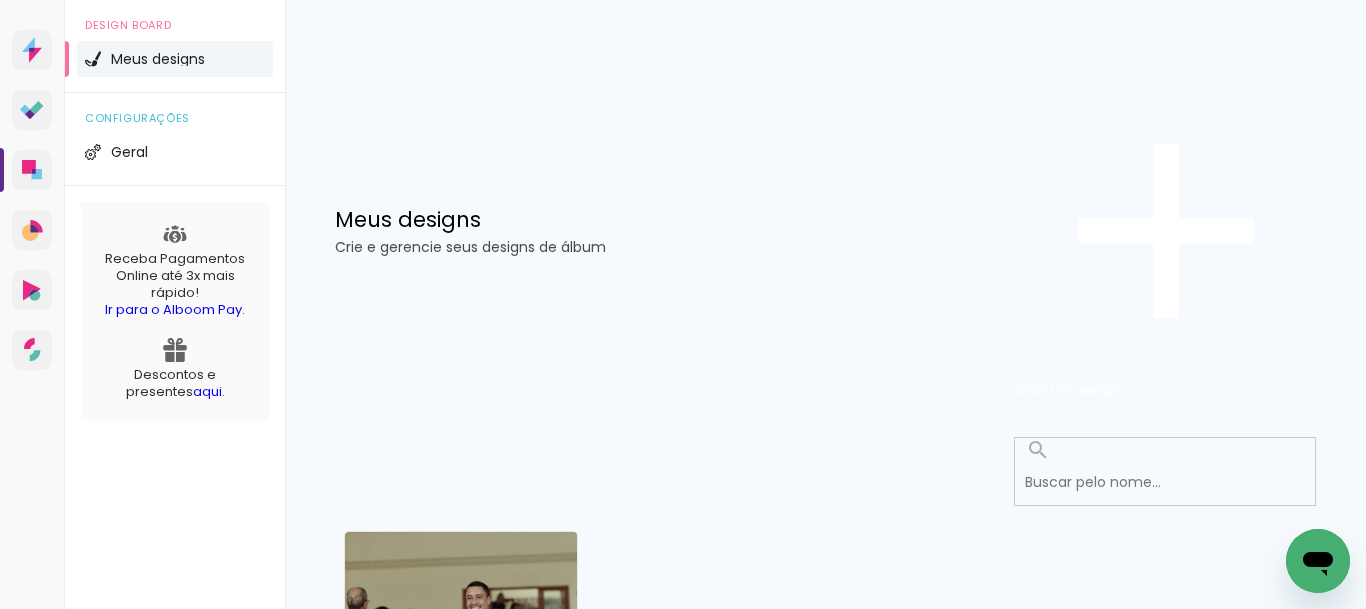 click on "Criado em [DATE]" at bounding box center [461, 2300] 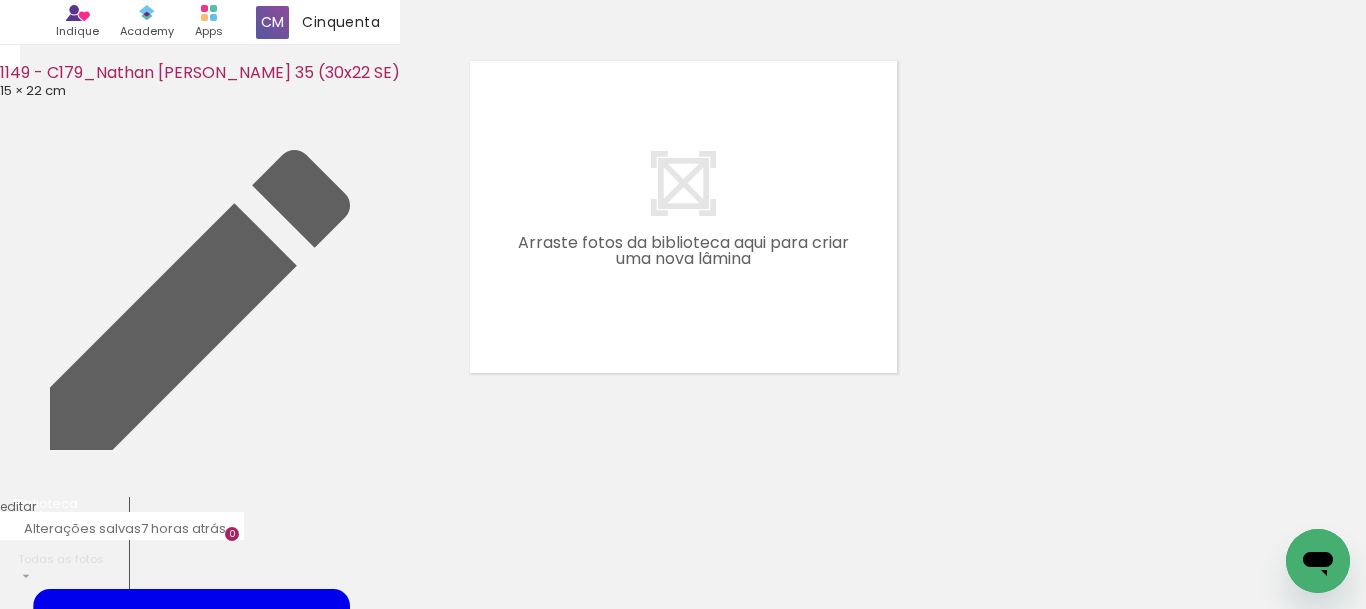 scroll, scrollTop: 0, scrollLeft: 1209, axis: horizontal 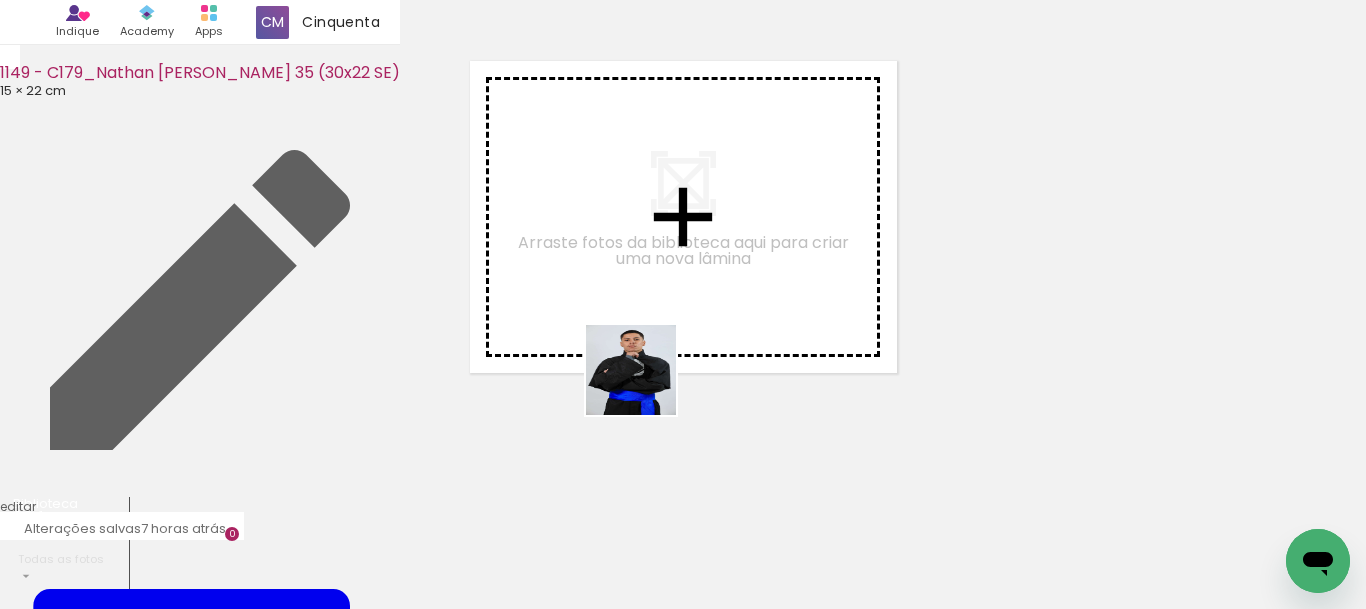 drag, startPoint x: 620, startPoint y: 547, endPoint x: 756, endPoint y: 518, distance: 139.05754 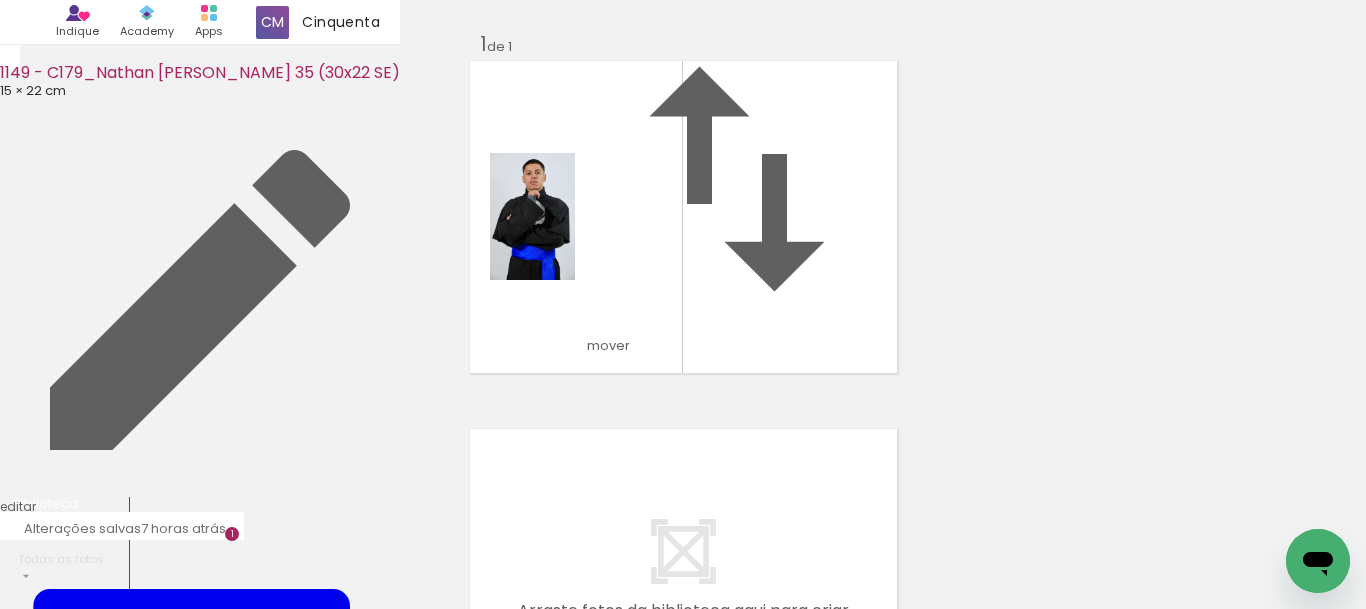 scroll, scrollTop: 25, scrollLeft: 0, axis: vertical 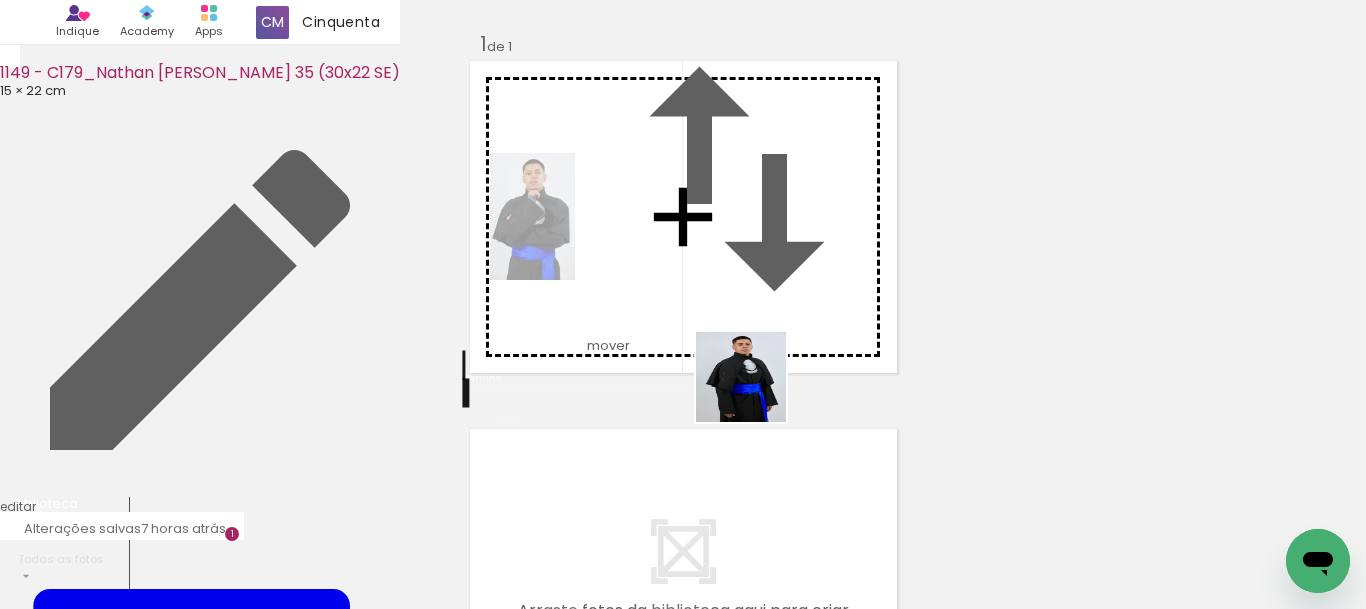 drag, startPoint x: 732, startPoint y: 561, endPoint x: 744, endPoint y: 387, distance: 174.4133 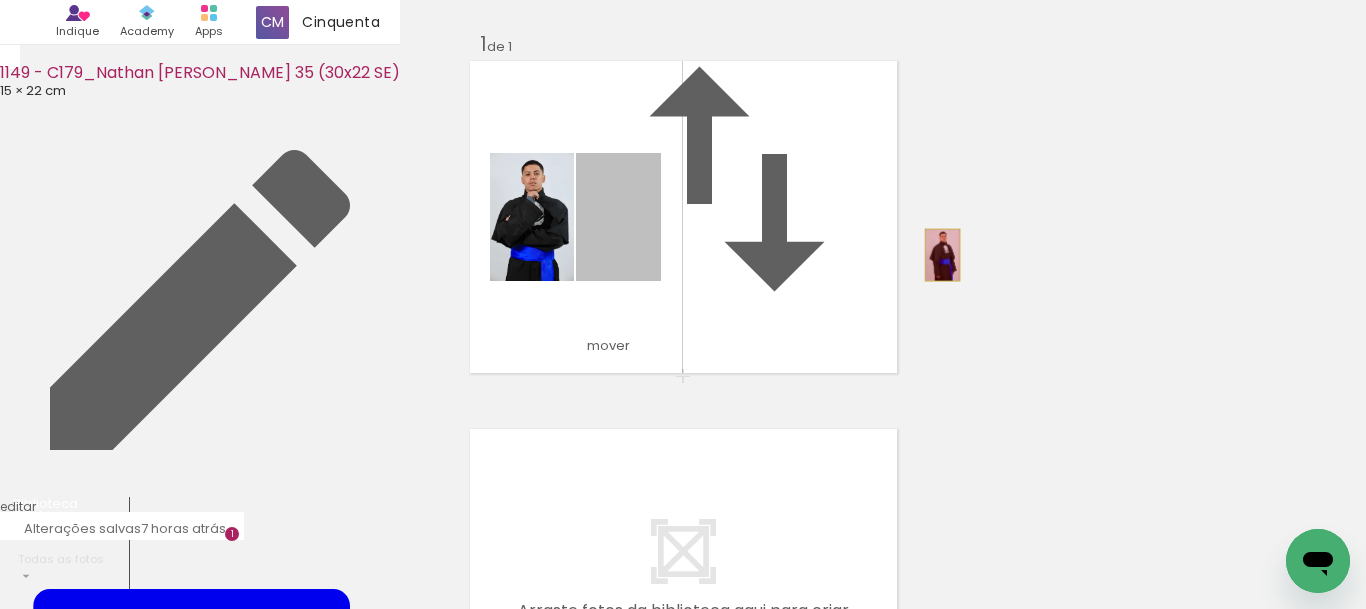 drag, startPoint x: 612, startPoint y: 330, endPoint x: 690, endPoint y: 509, distance: 195.25624 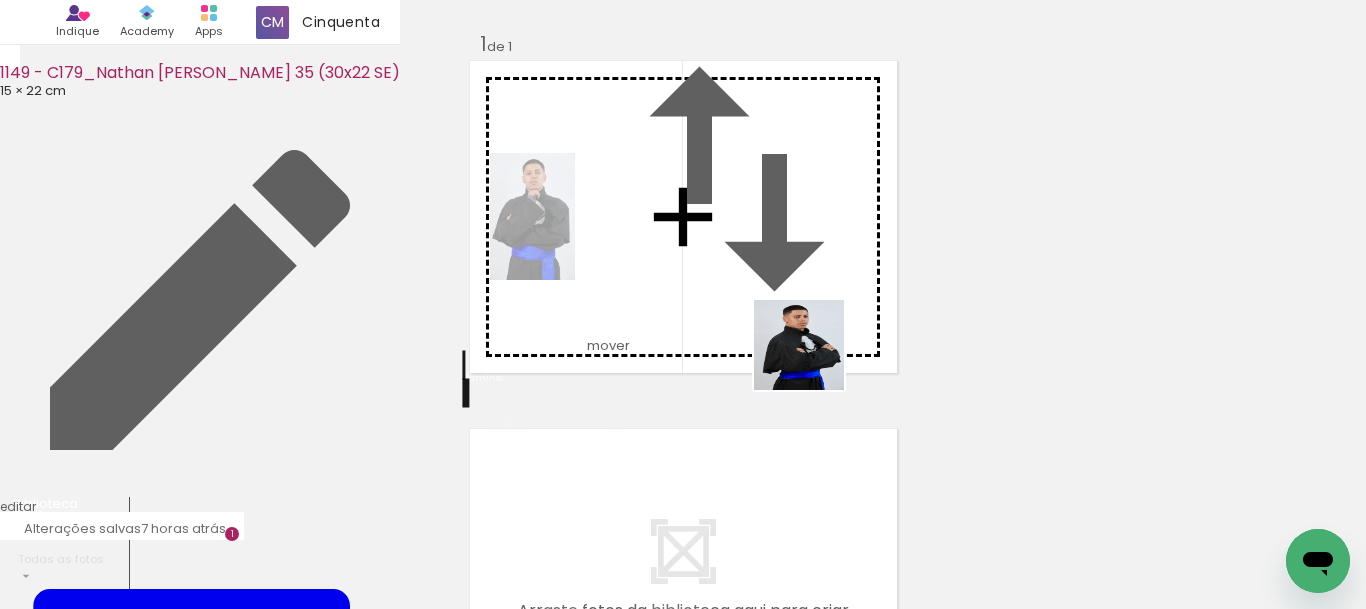 drag, startPoint x: 849, startPoint y: 563, endPoint x: 811, endPoint y: 359, distance: 207.50903 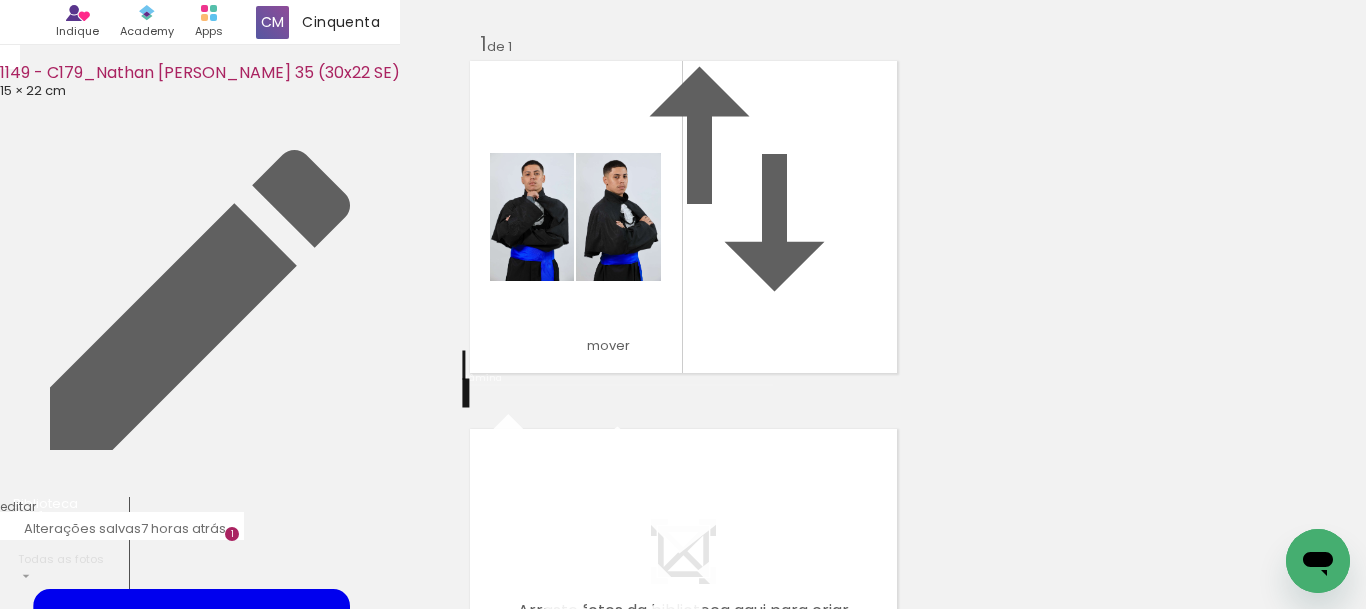 click at bounding box center (617, 1144) 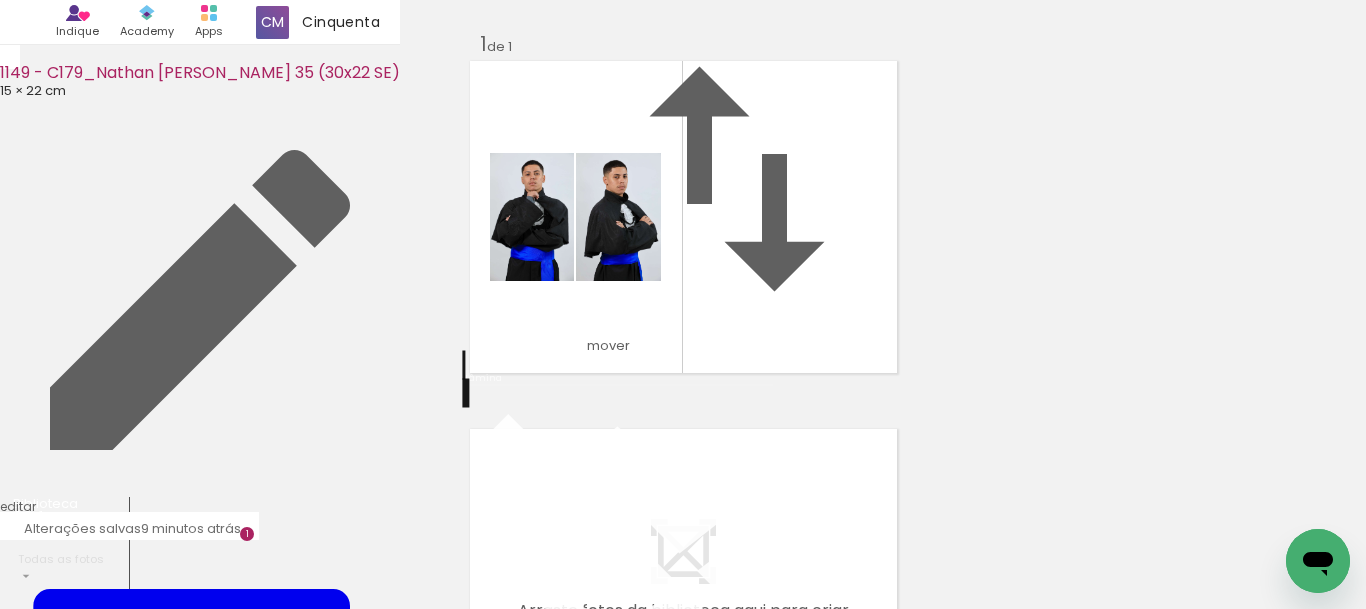 click at bounding box center (617, 1144) 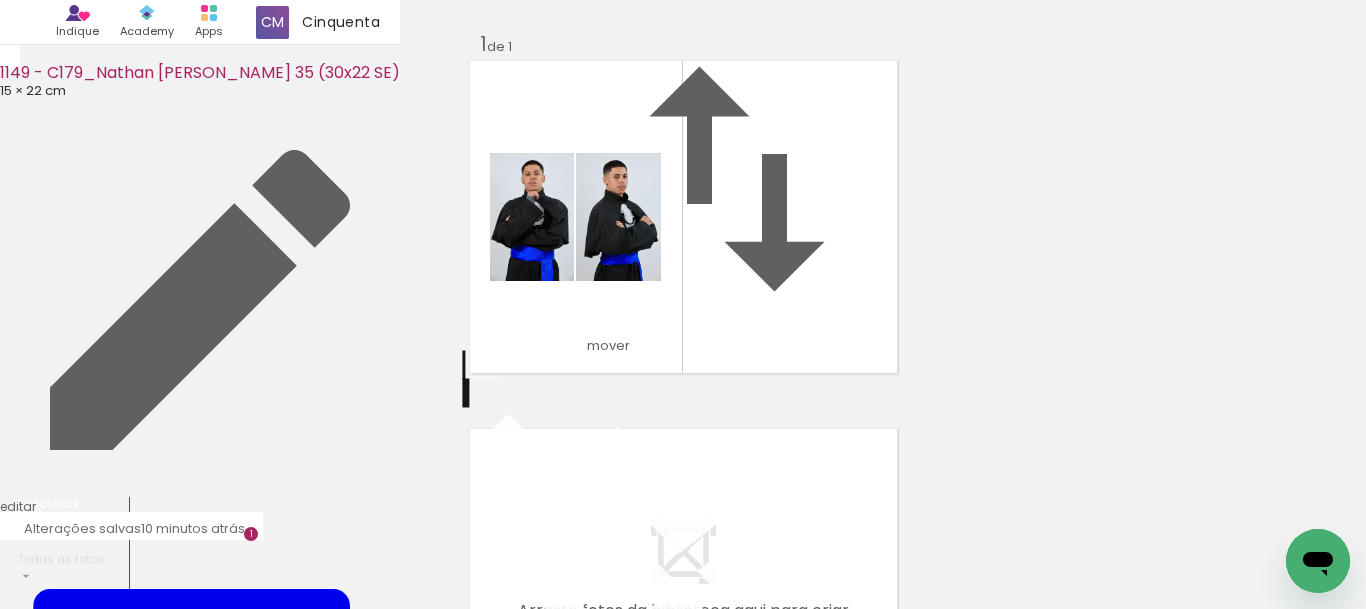 click at bounding box center [617, 1144] 